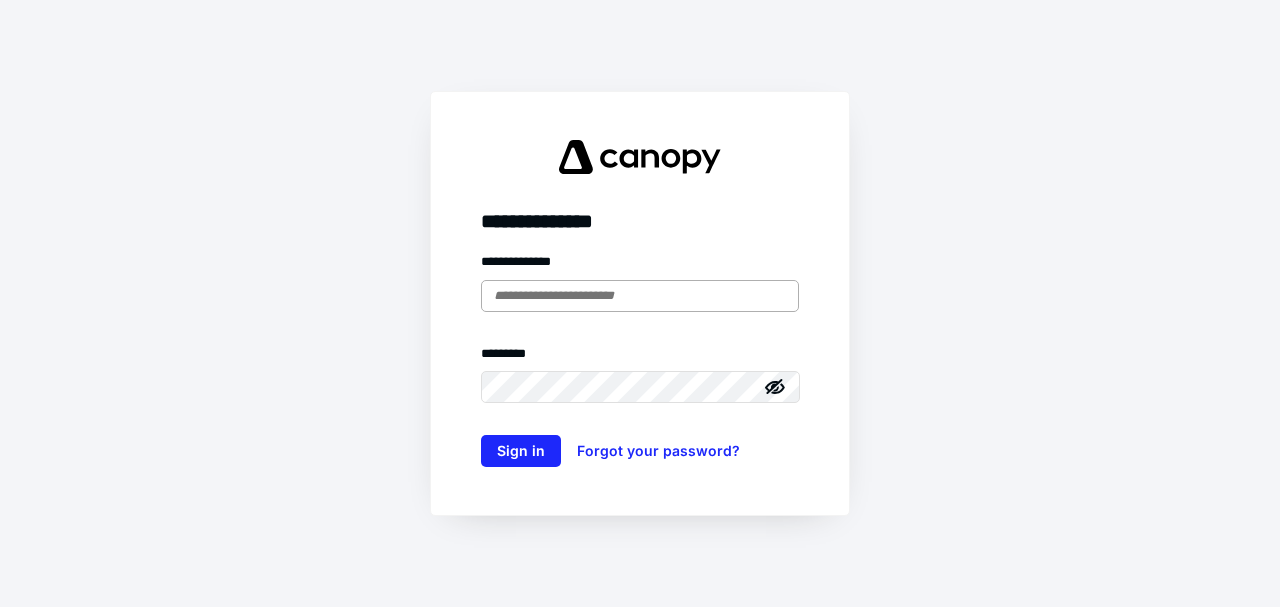 scroll, scrollTop: 0, scrollLeft: 0, axis: both 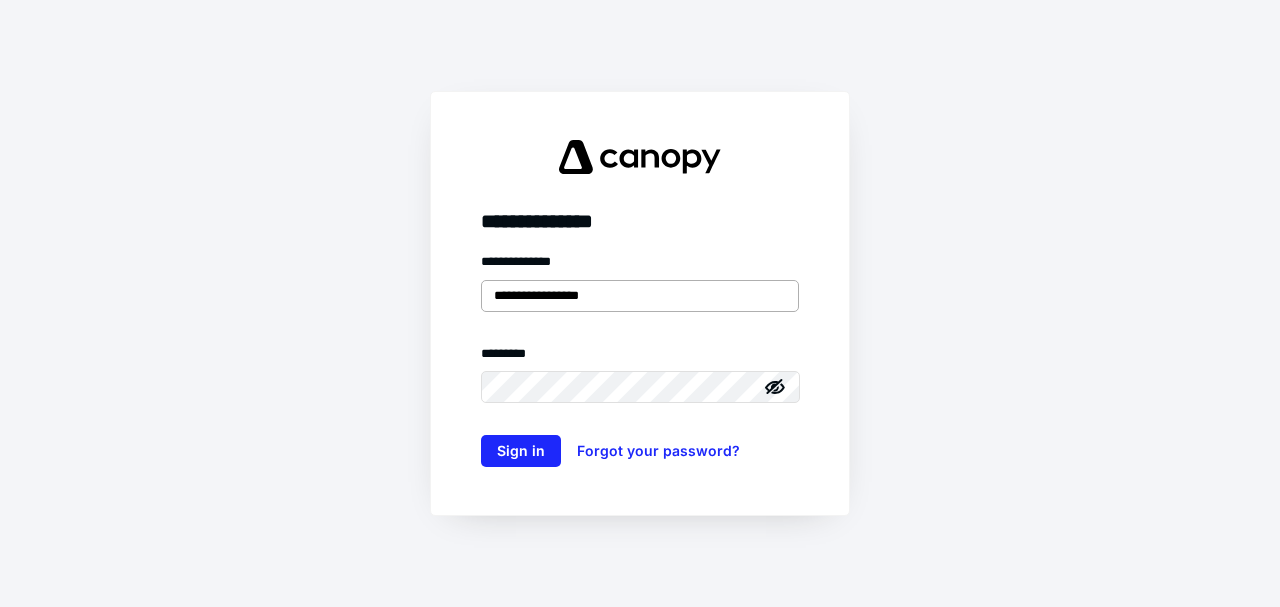 click on "**********" at bounding box center (640, 296) 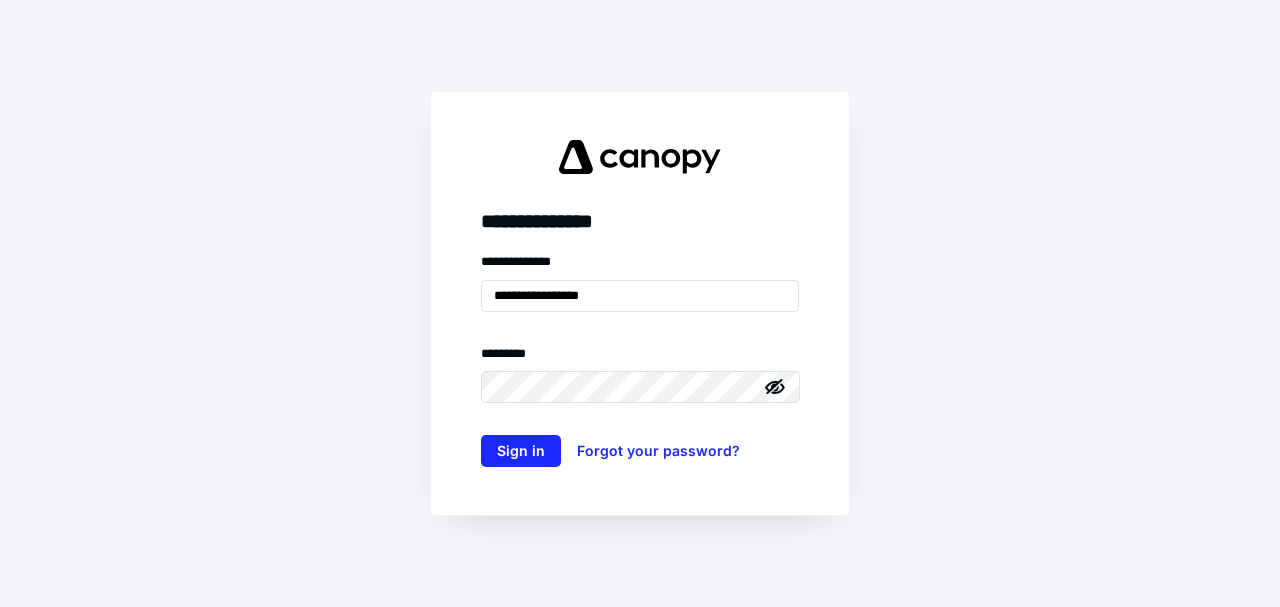drag, startPoint x: 617, startPoint y: 294, endPoint x: 476, endPoint y: 294, distance: 141 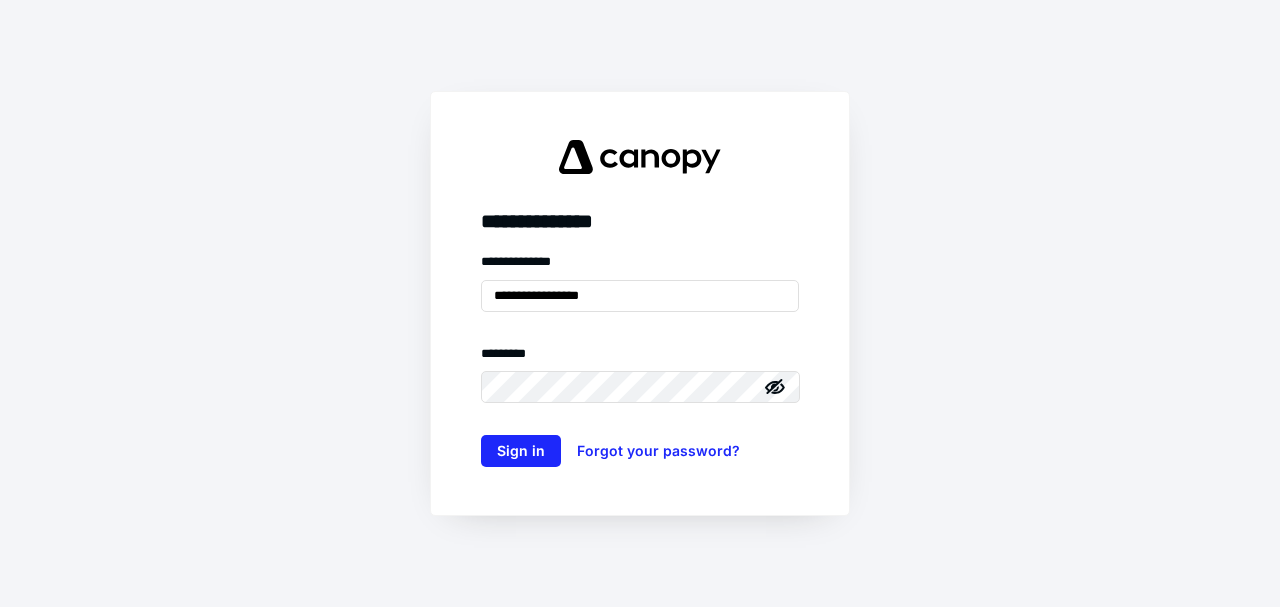 type on "**********" 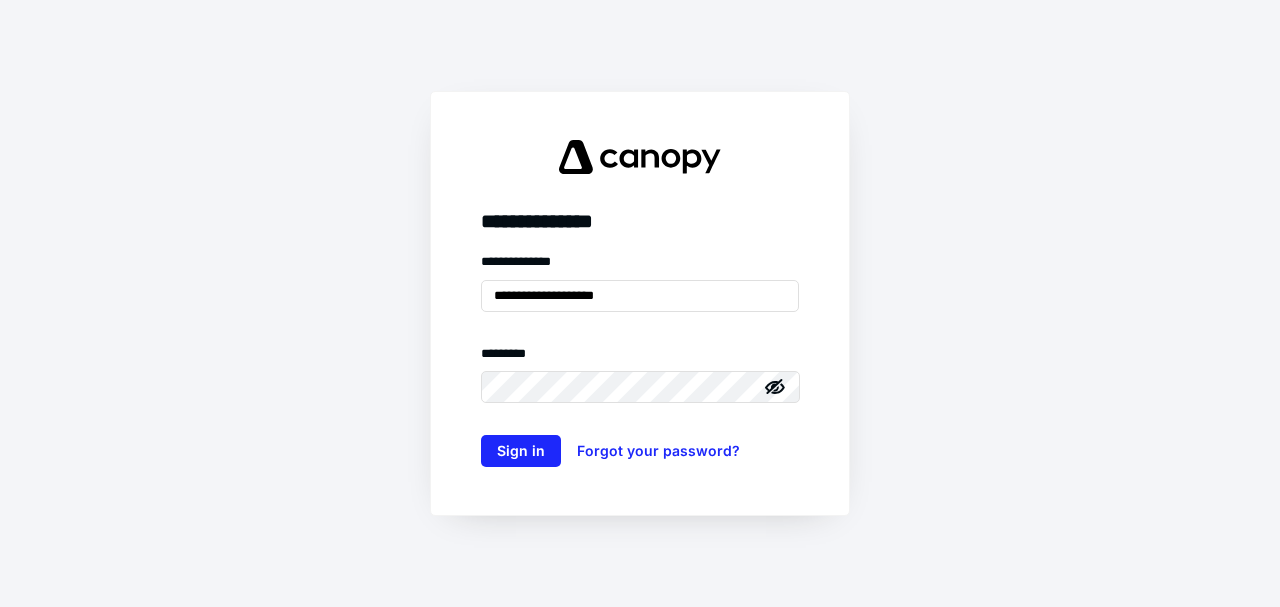 click 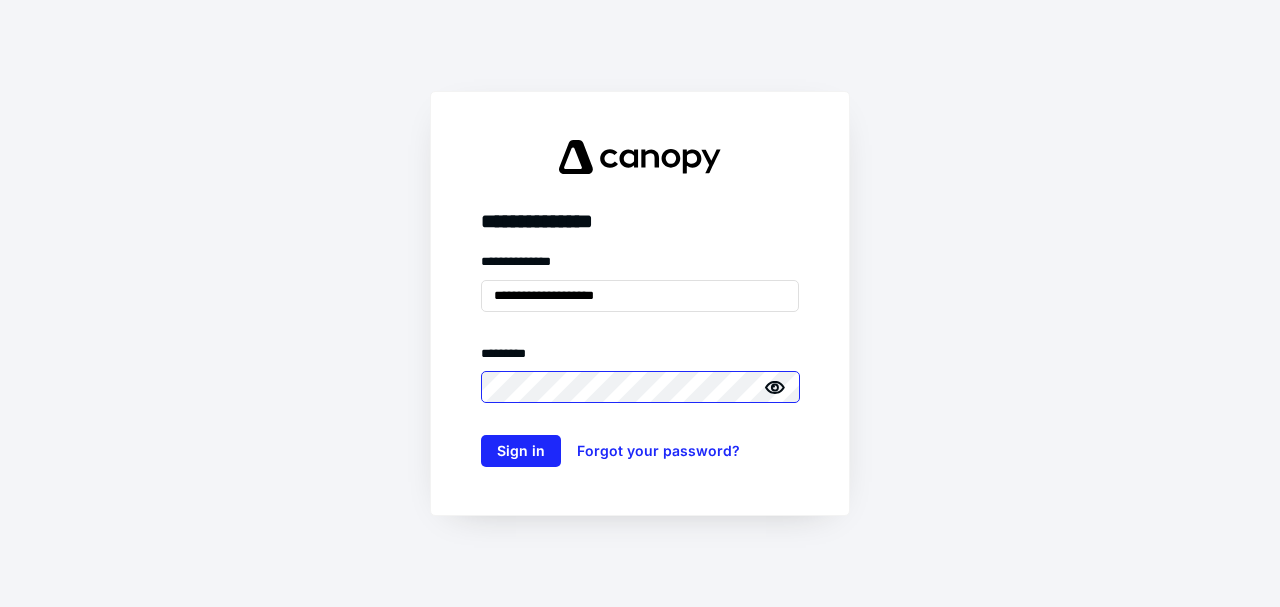click on "**********" at bounding box center (640, 303) 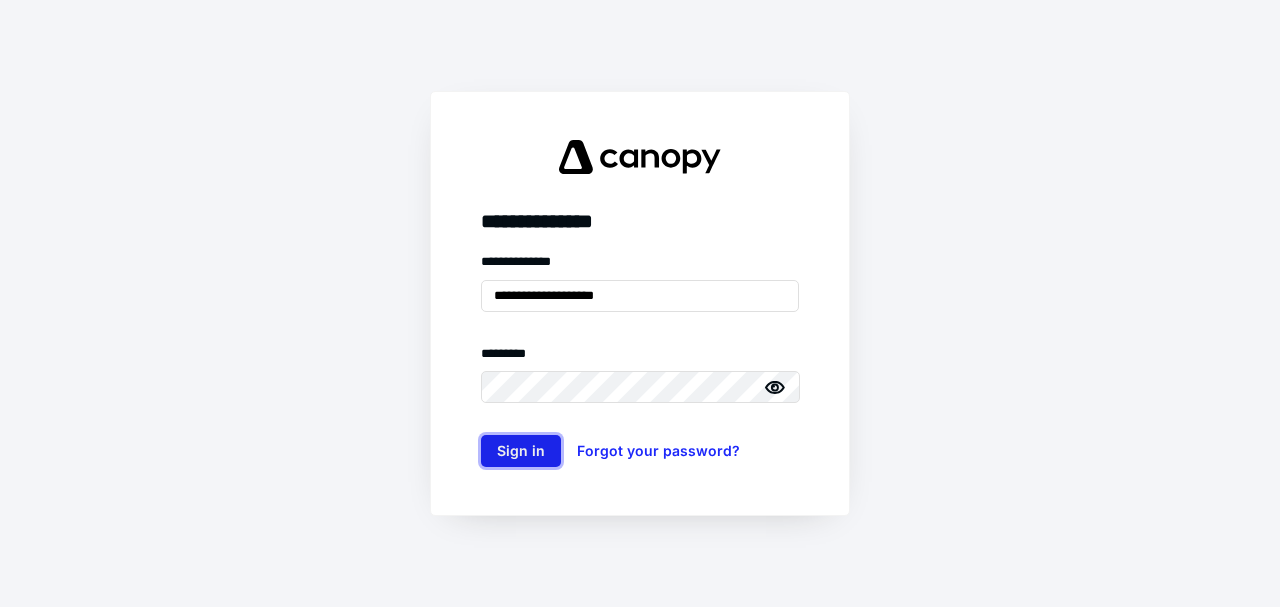 click on "Sign in" at bounding box center (521, 451) 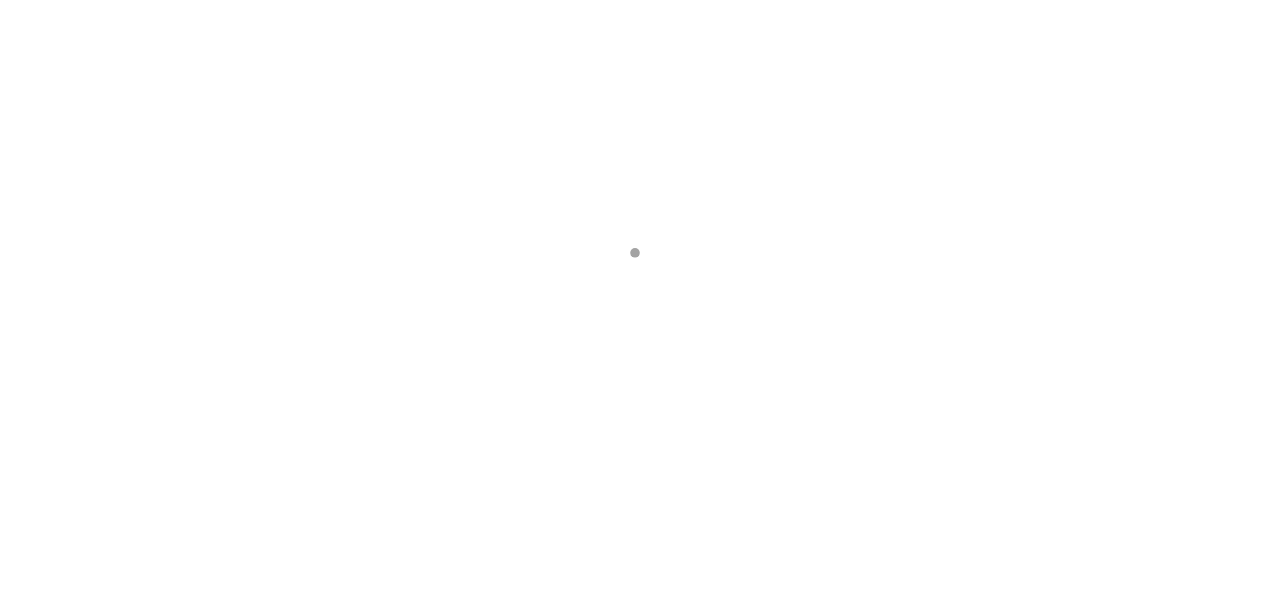 scroll, scrollTop: 0, scrollLeft: 0, axis: both 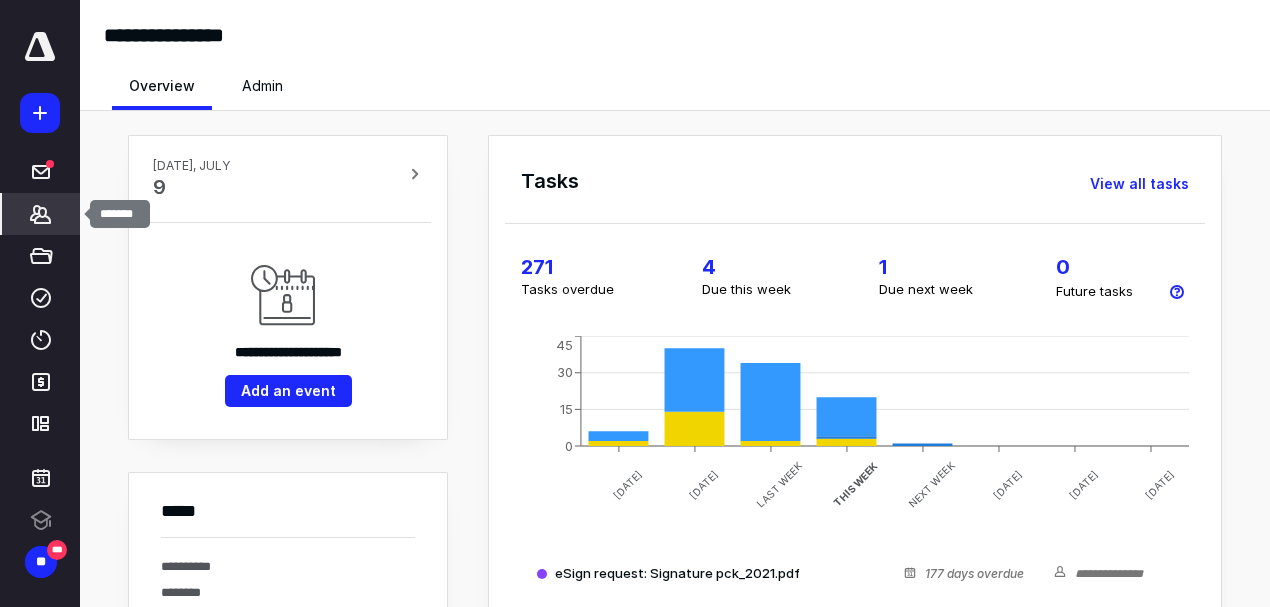 click 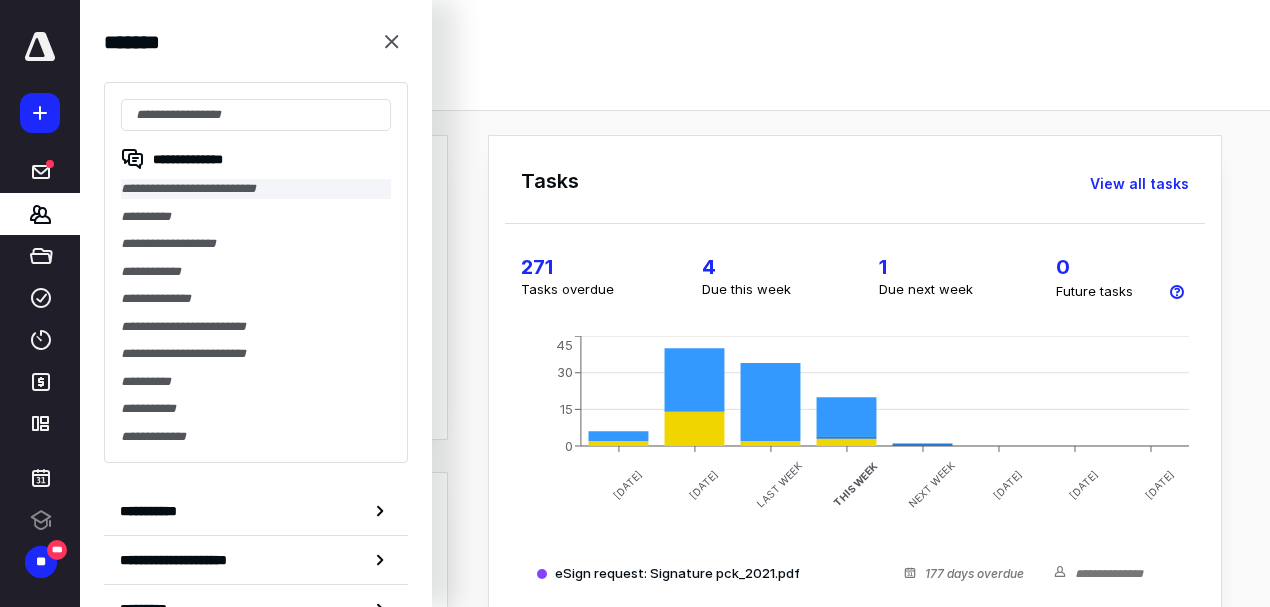 click on "**********" at bounding box center (256, 189) 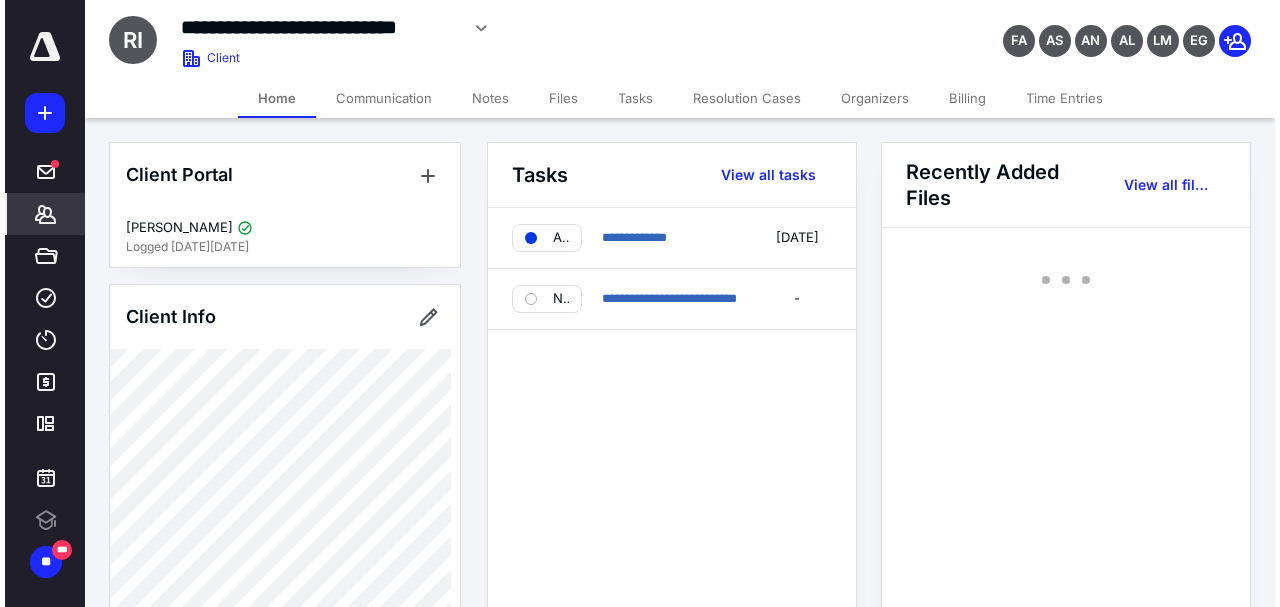 scroll, scrollTop: 0, scrollLeft: 0, axis: both 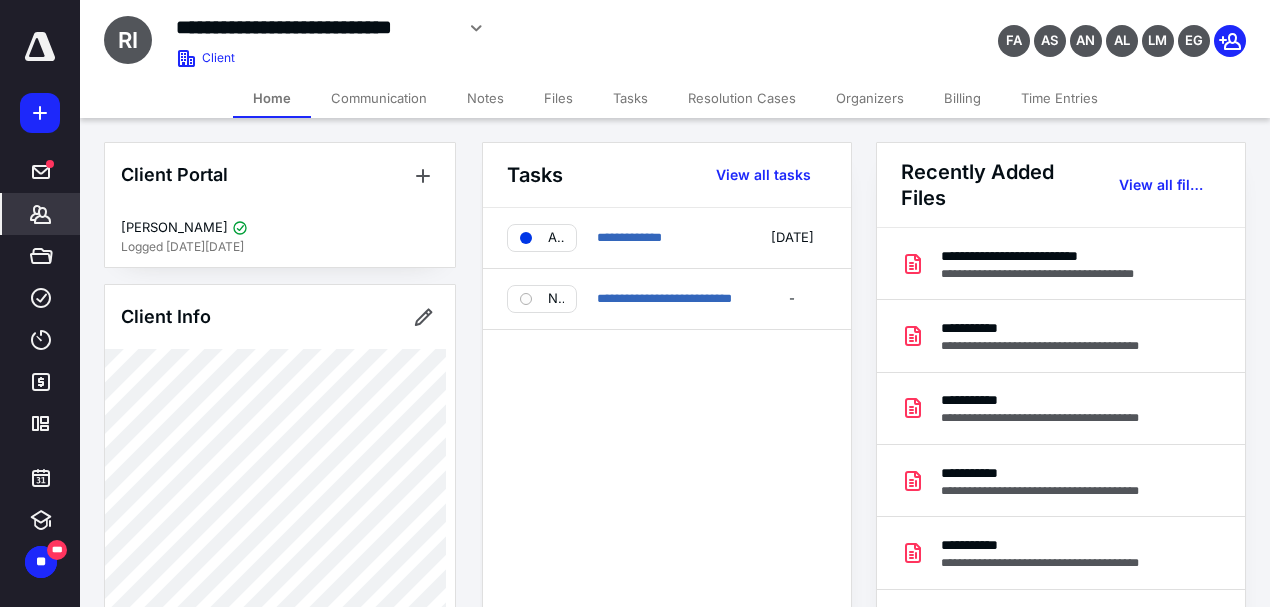click on "Files" at bounding box center [558, 98] 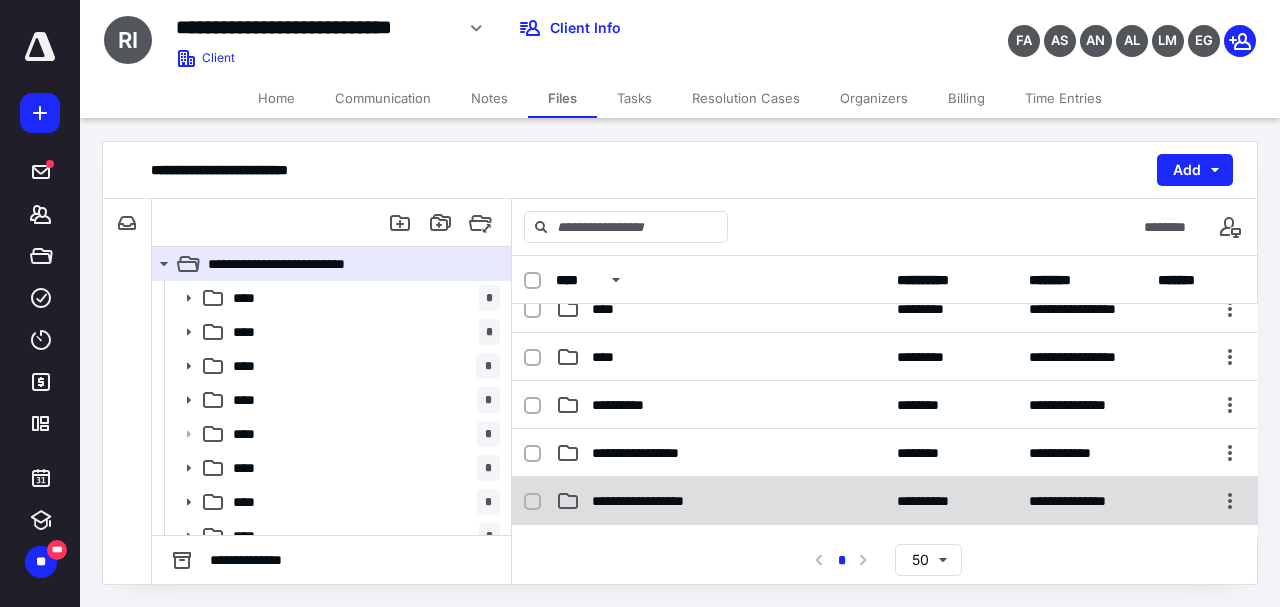 scroll, scrollTop: 400, scrollLeft: 0, axis: vertical 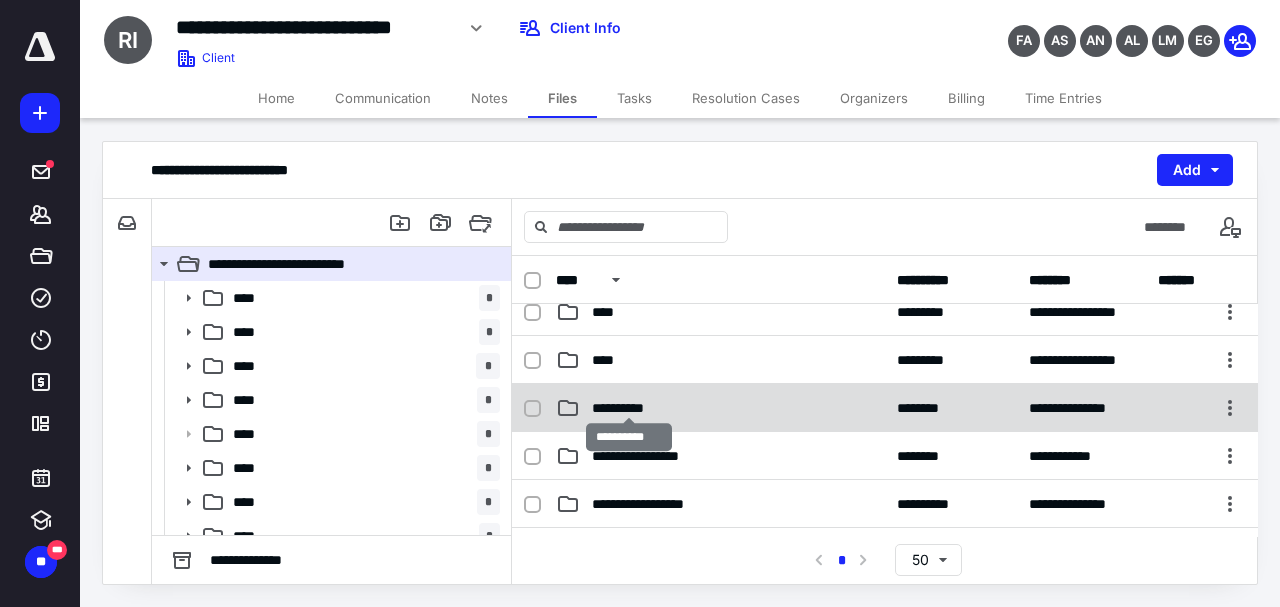 click on "**********" at bounding box center (629, 408) 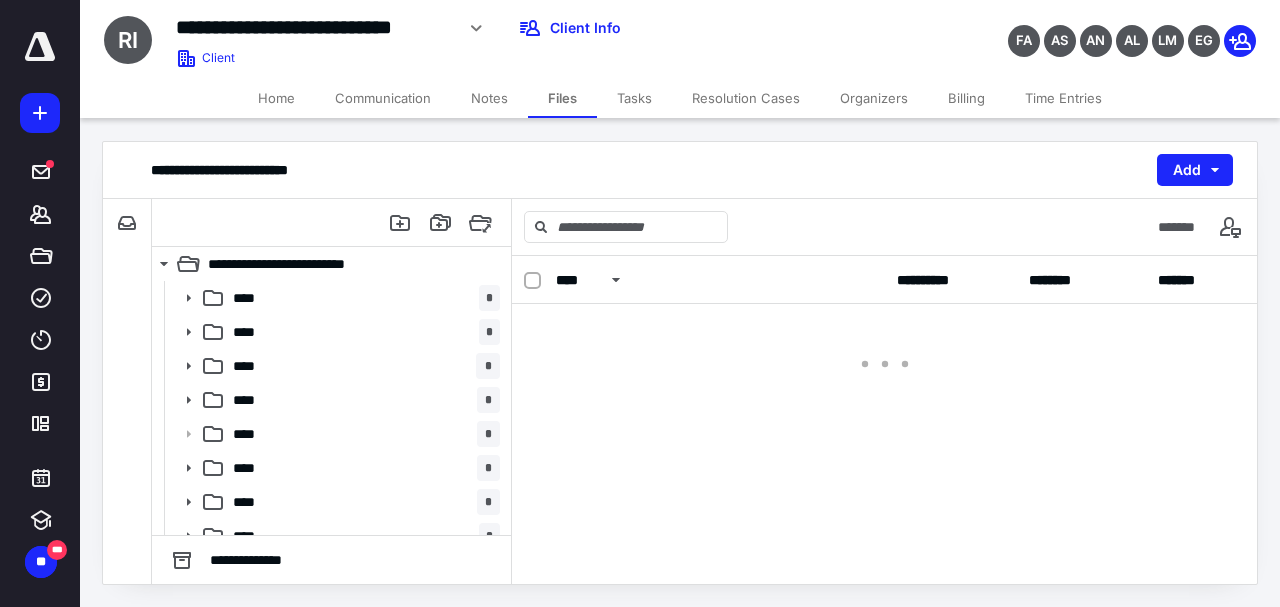 scroll, scrollTop: 0, scrollLeft: 0, axis: both 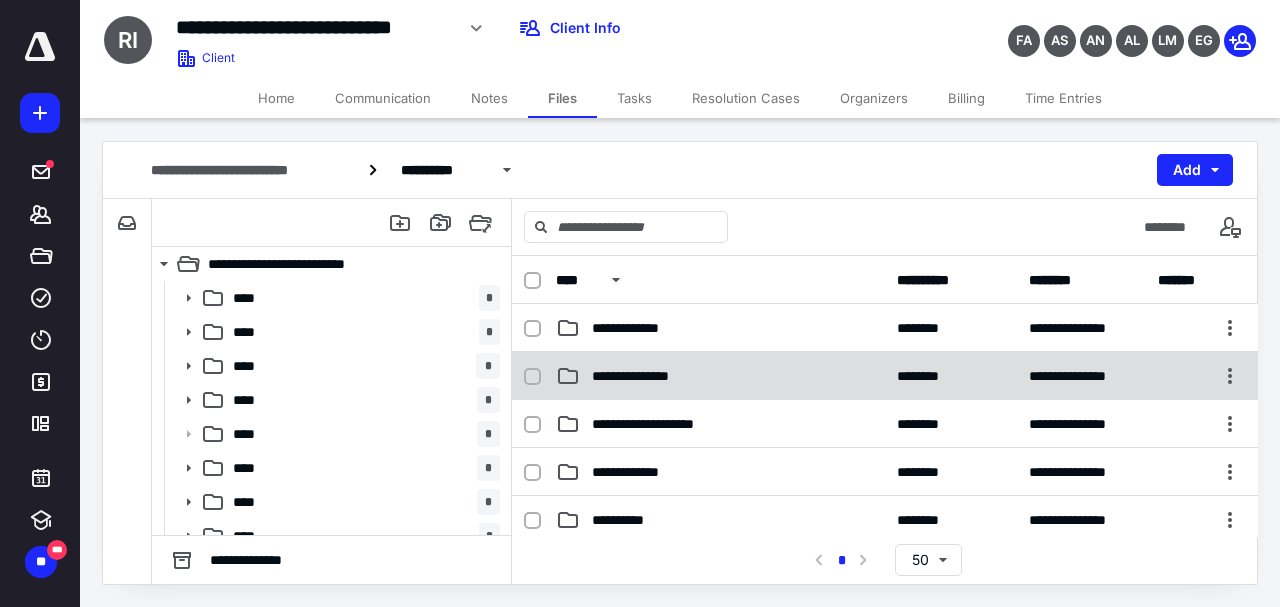 click on "**********" at bounding box center (648, 376) 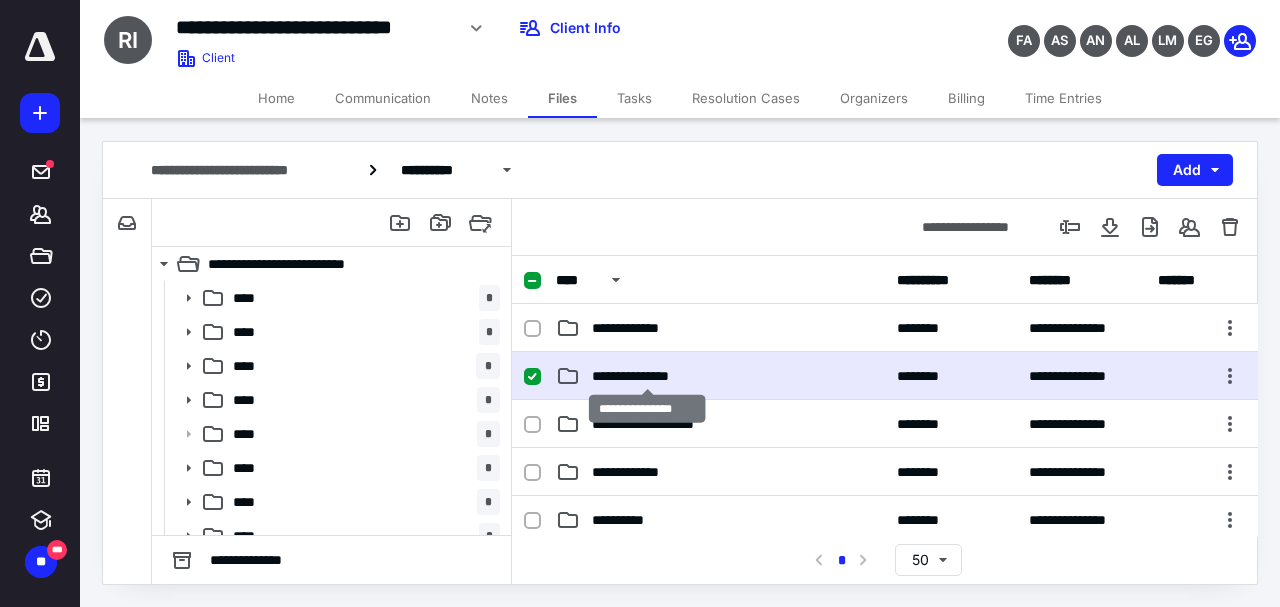 click on "**********" at bounding box center [648, 376] 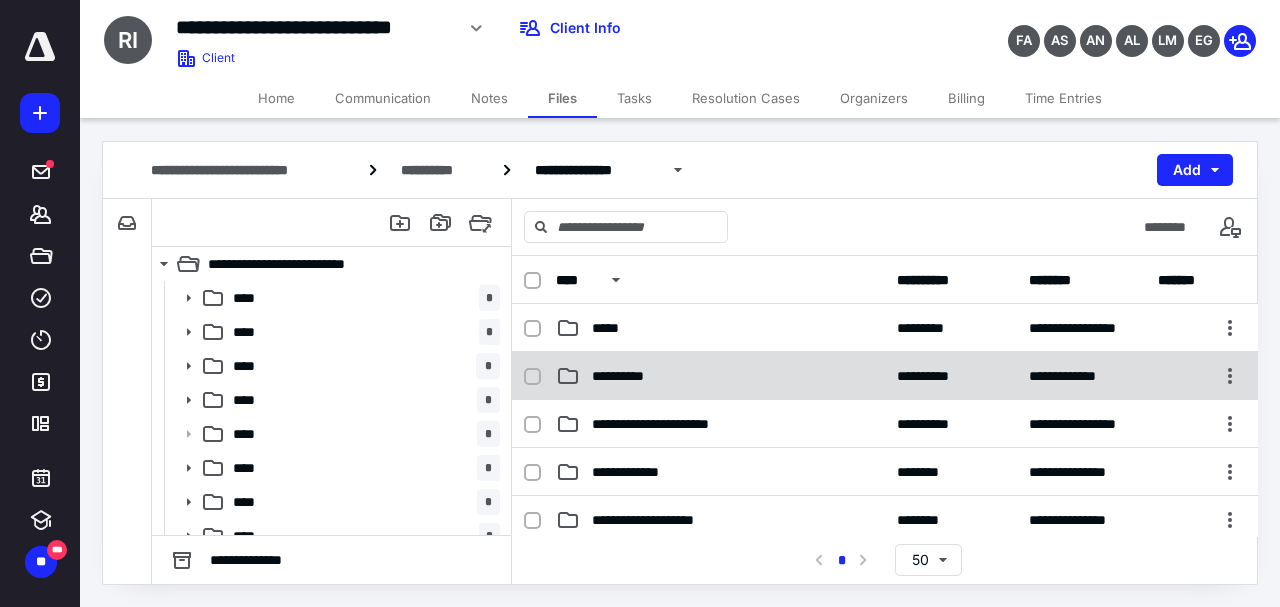 click on "**********" at bounding box center (720, 376) 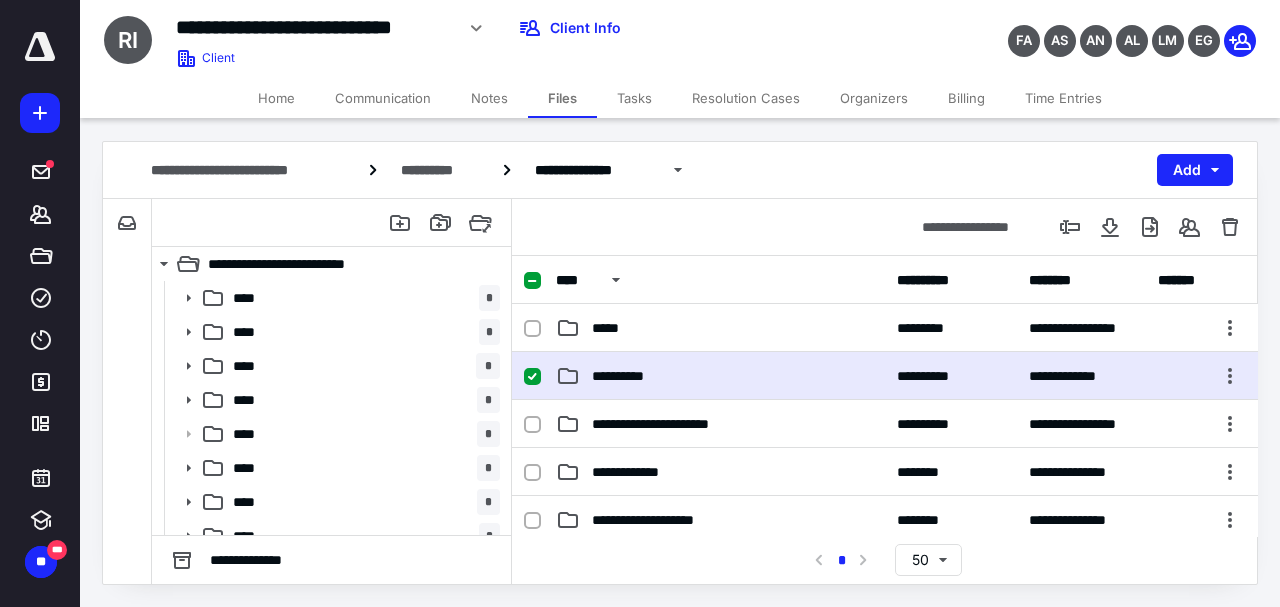 click on "**********" at bounding box center (720, 376) 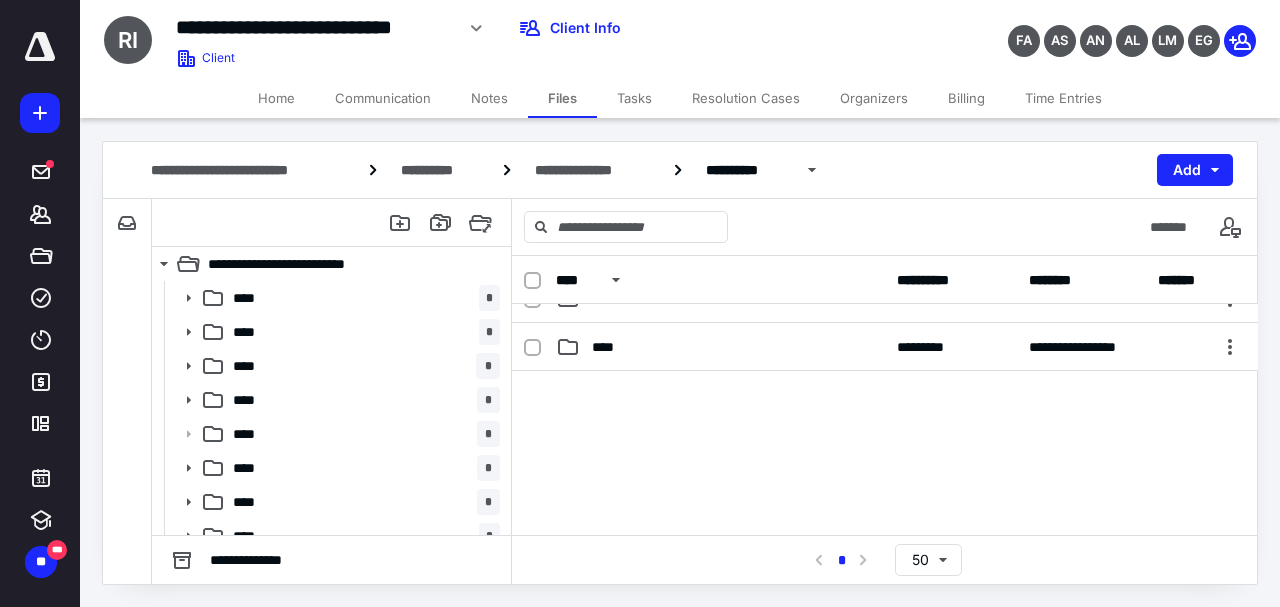 scroll, scrollTop: 172, scrollLeft: 0, axis: vertical 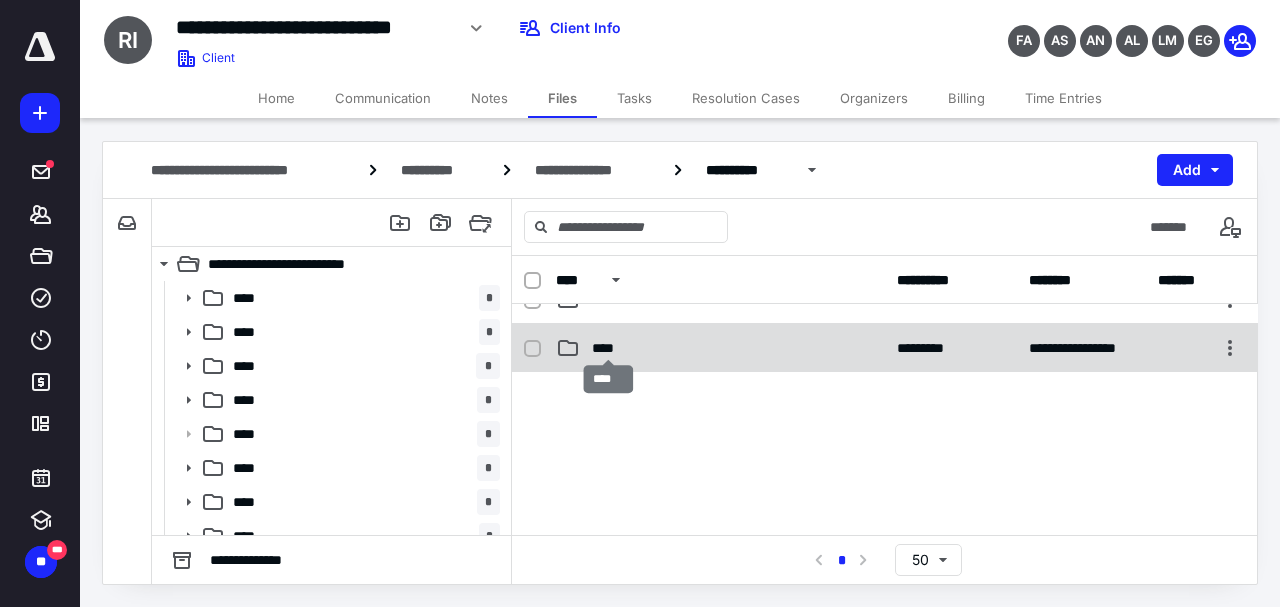 click on "****" at bounding box center [609, 348] 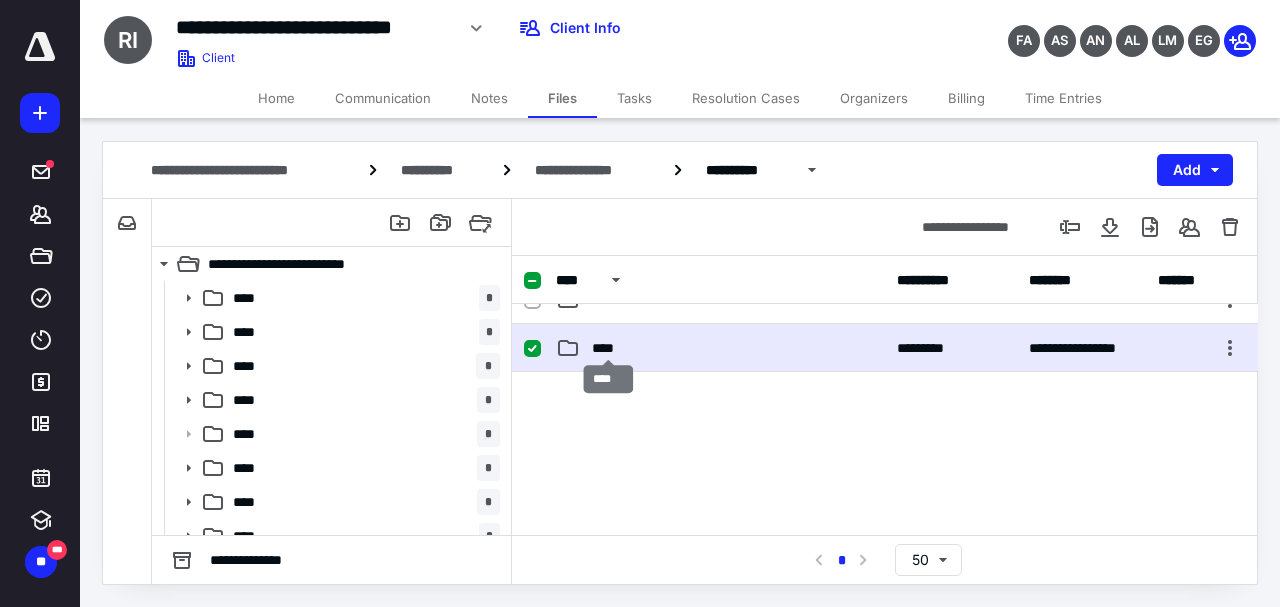 click on "****" at bounding box center (609, 348) 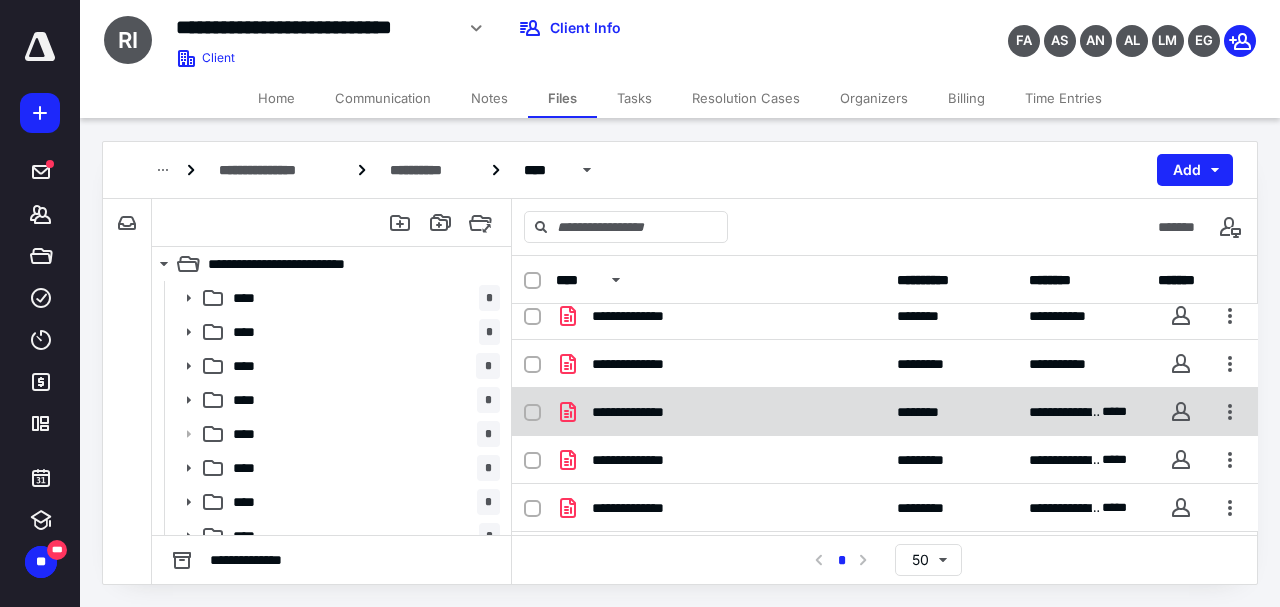 scroll, scrollTop: 67, scrollLeft: 0, axis: vertical 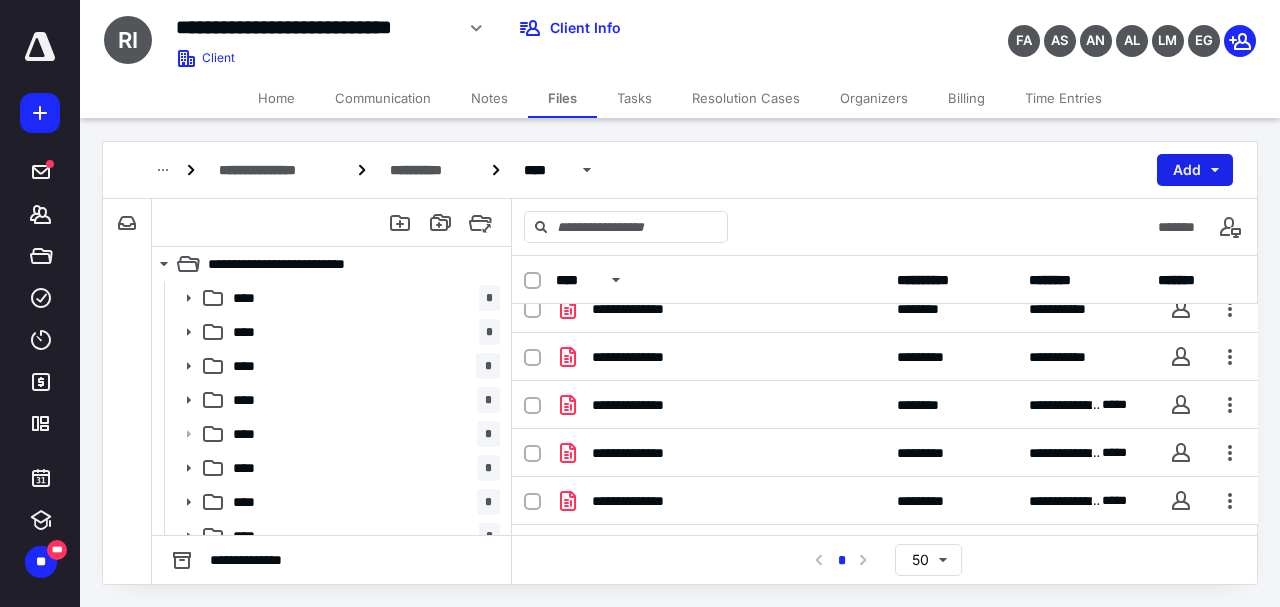 click on "Add" at bounding box center [1195, 170] 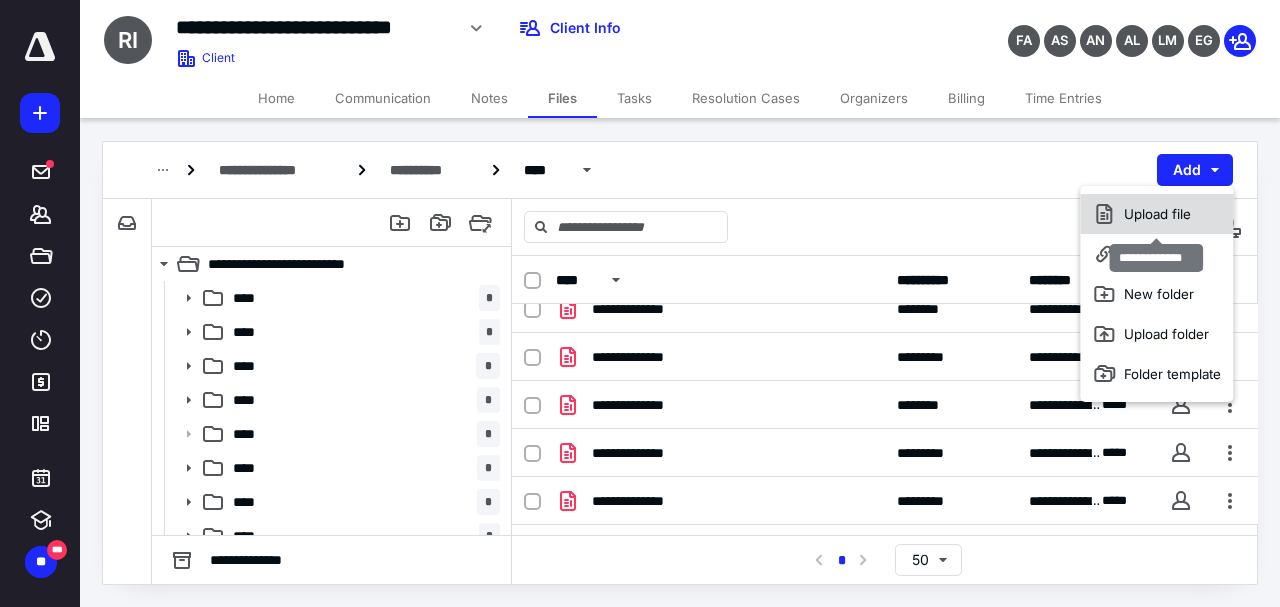 click on "Upload file" at bounding box center [1156, 214] 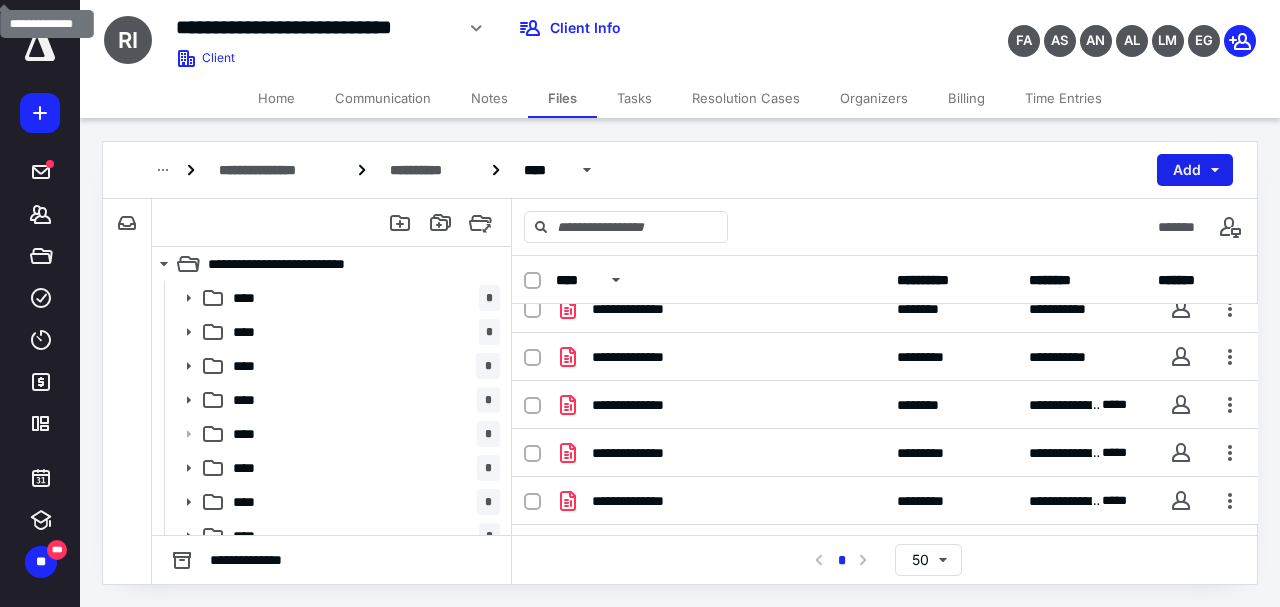 click on "Add" at bounding box center (1195, 170) 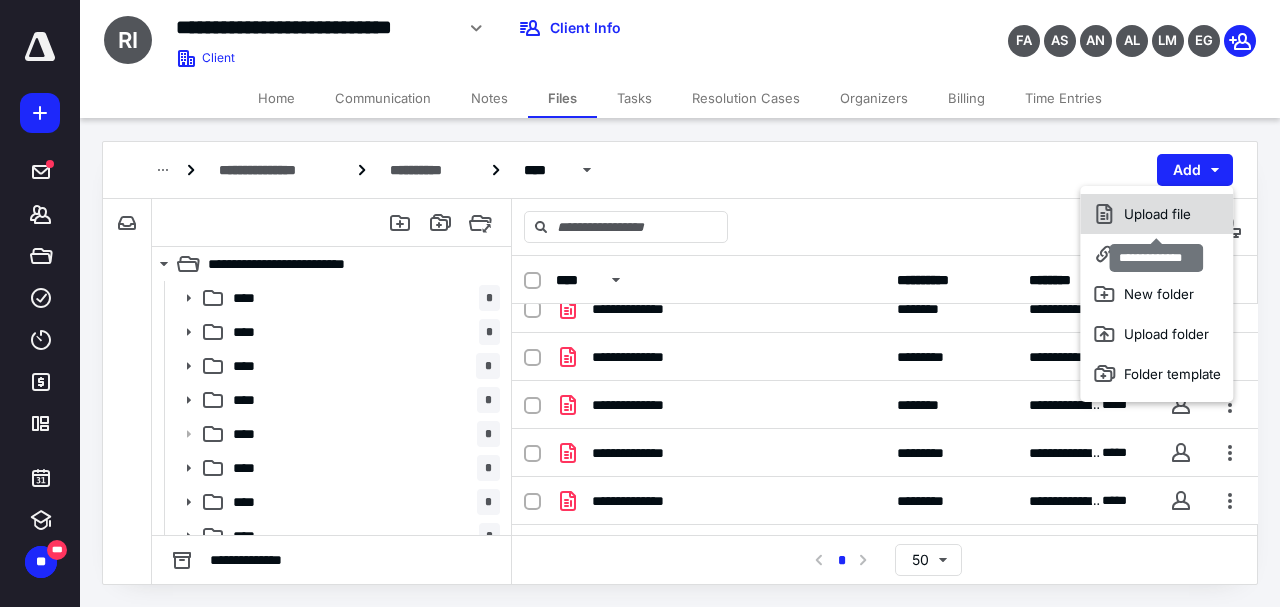 click on "Upload file" at bounding box center (1156, 214) 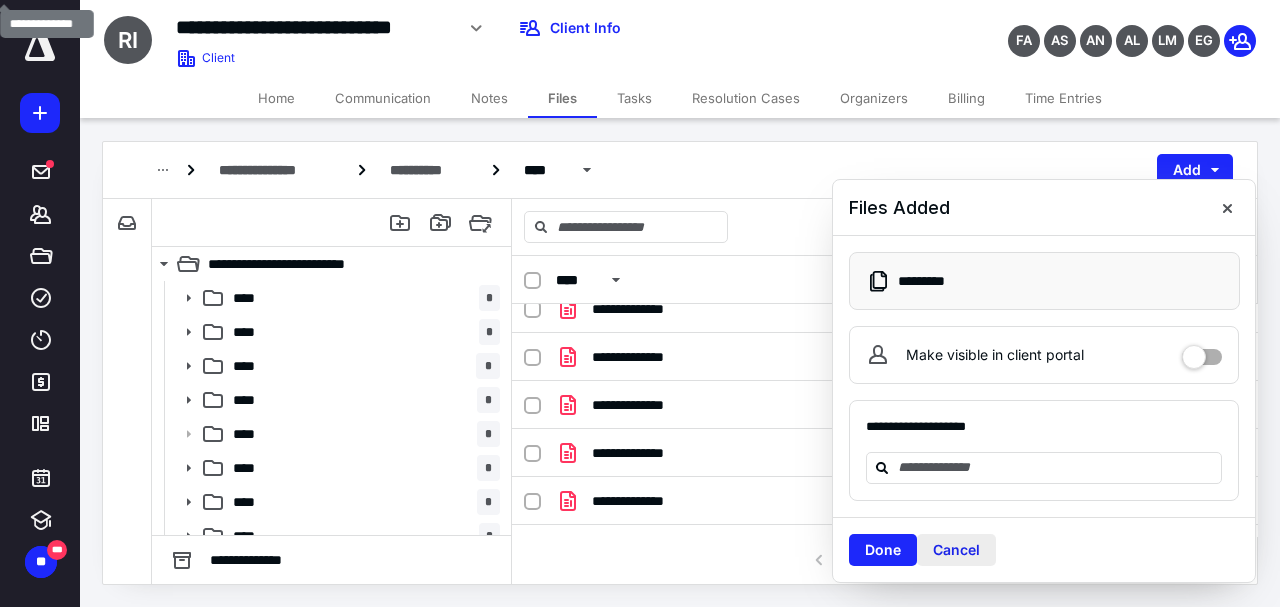 click on "Cancel" at bounding box center (956, 550) 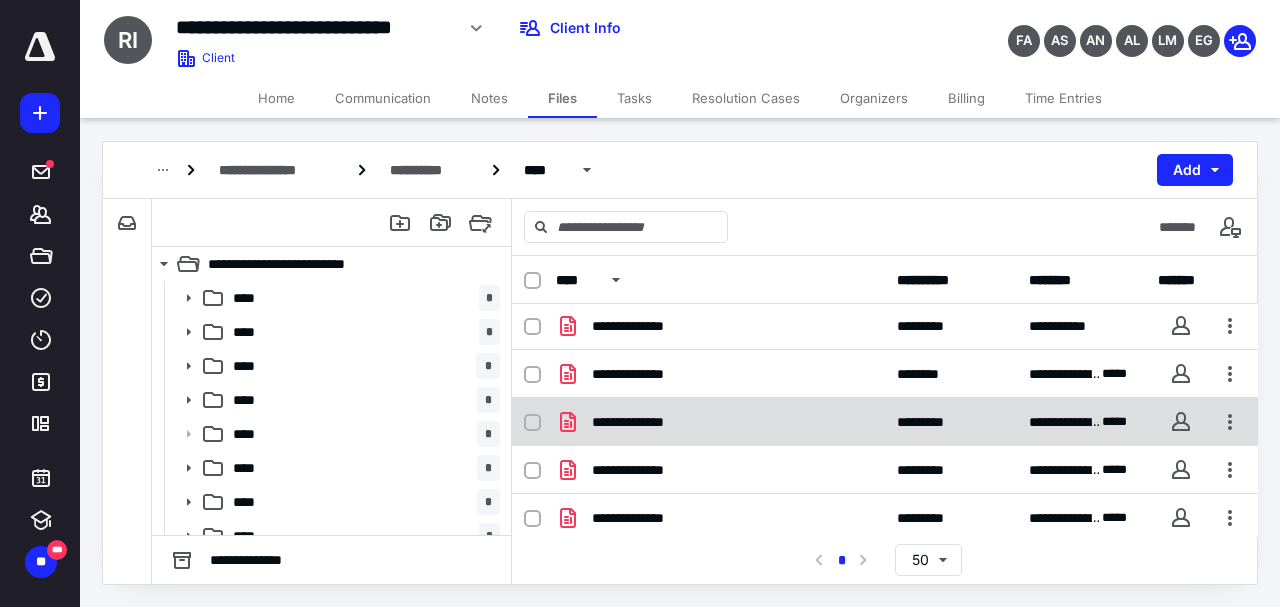 scroll, scrollTop: 100, scrollLeft: 0, axis: vertical 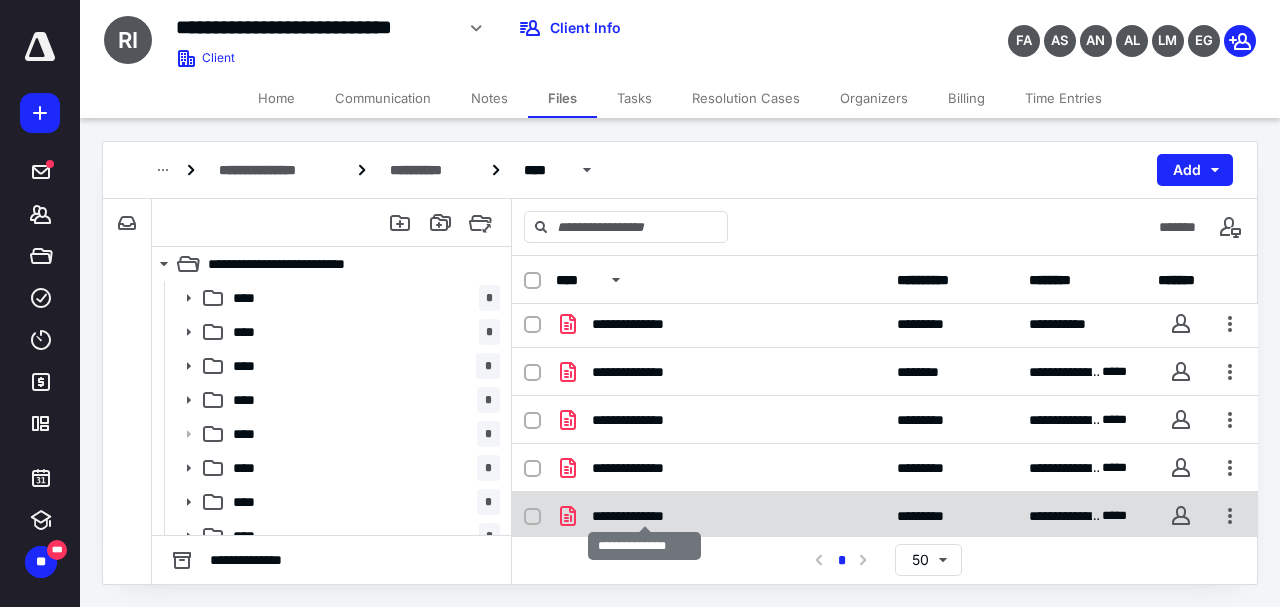 click on "**********" at bounding box center (645, 516) 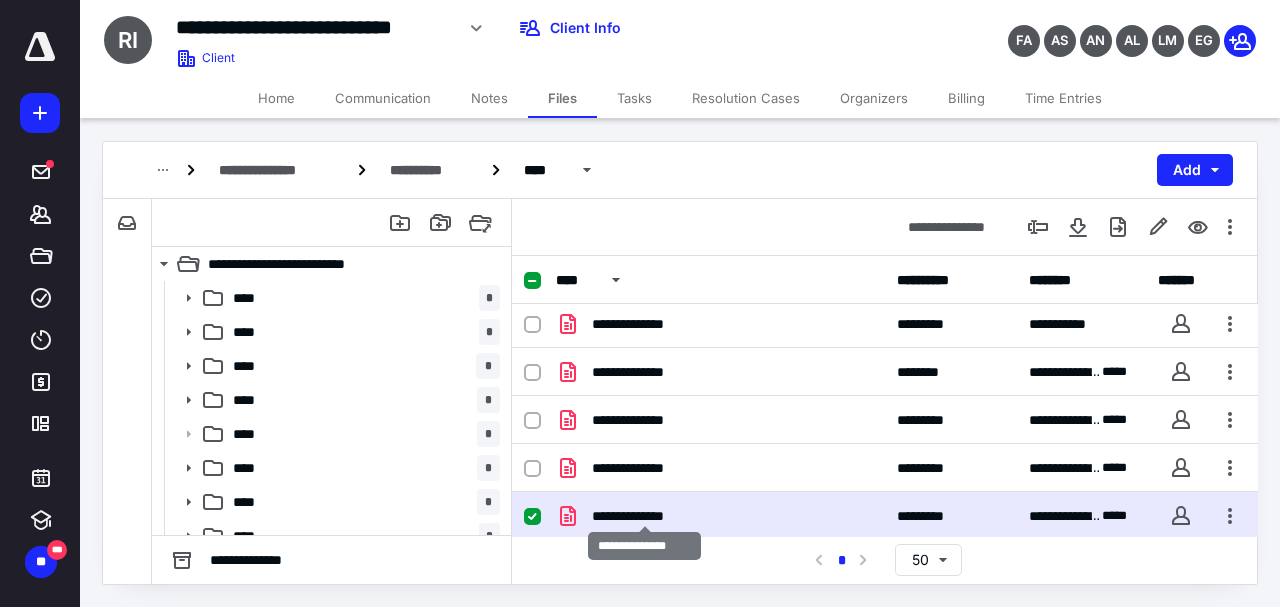 click on "**********" at bounding box center (645, 516) 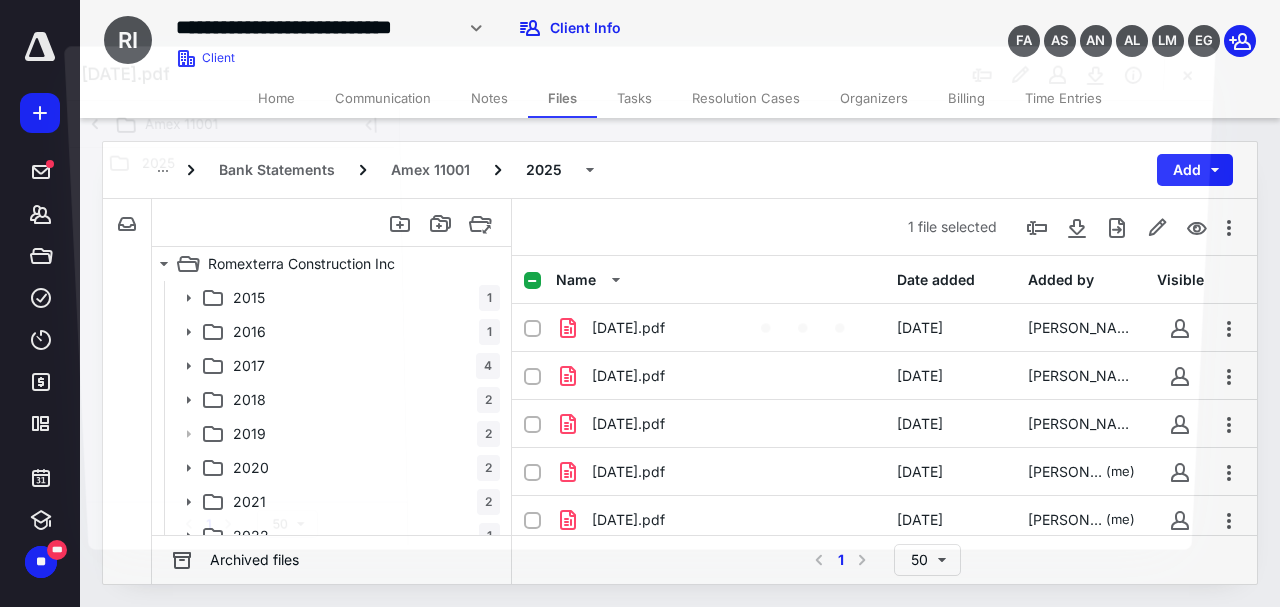 scroll, scrollTop: 100, scrollLeft: 0, axis: vertical 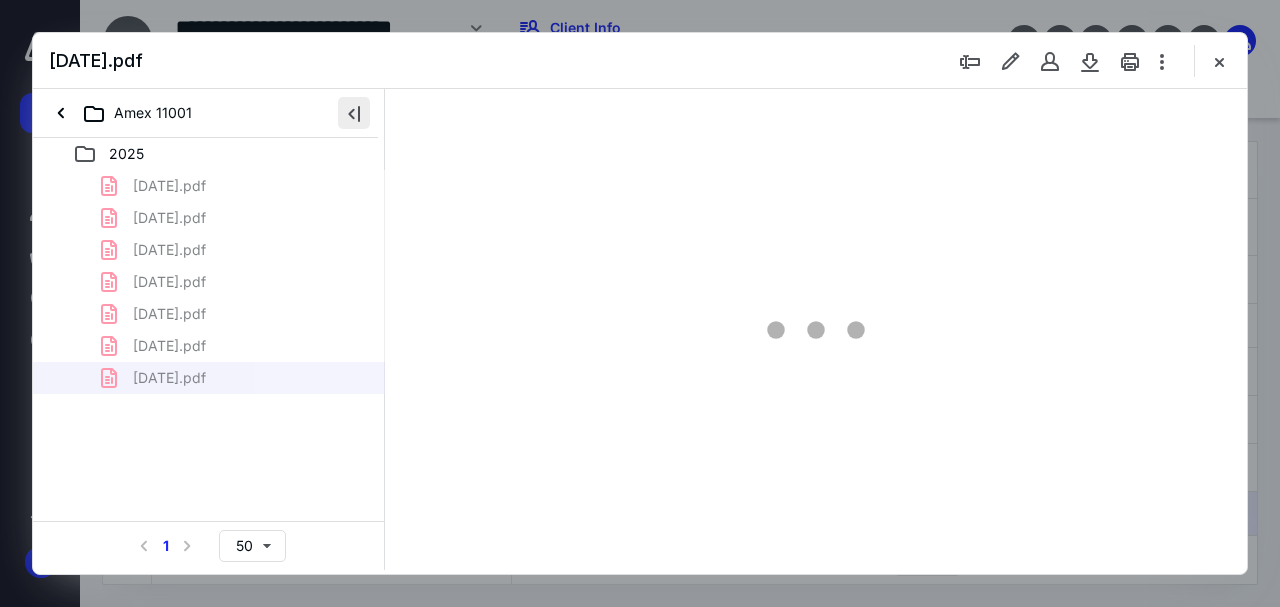 click at bounding box center [354, 113] 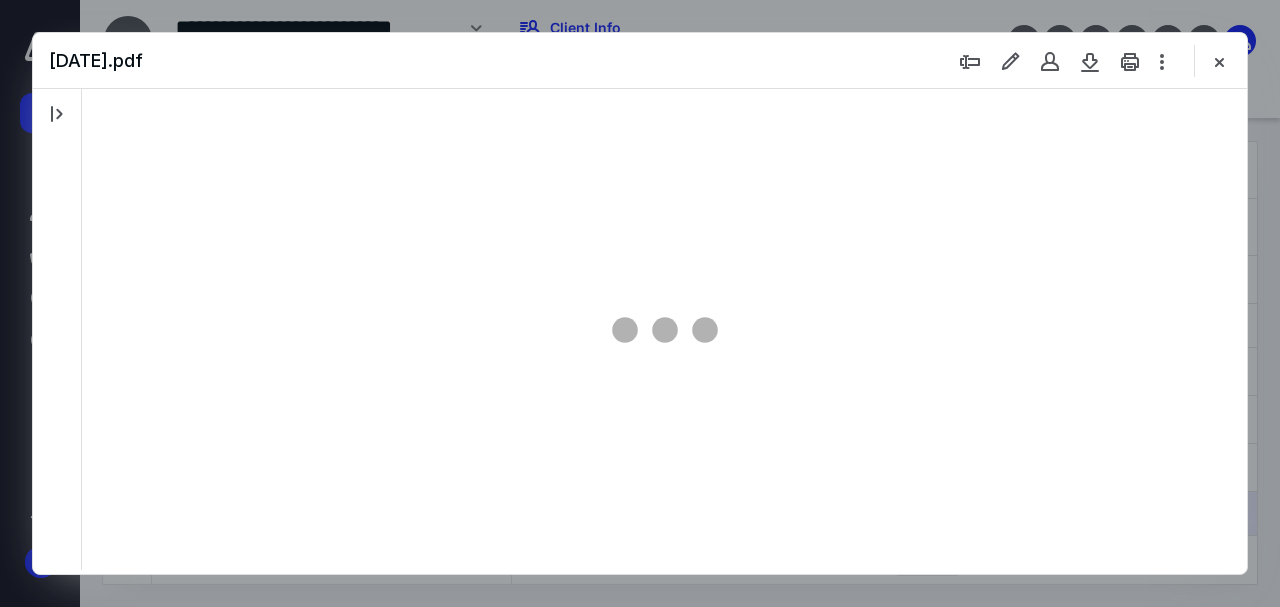 type on "176" 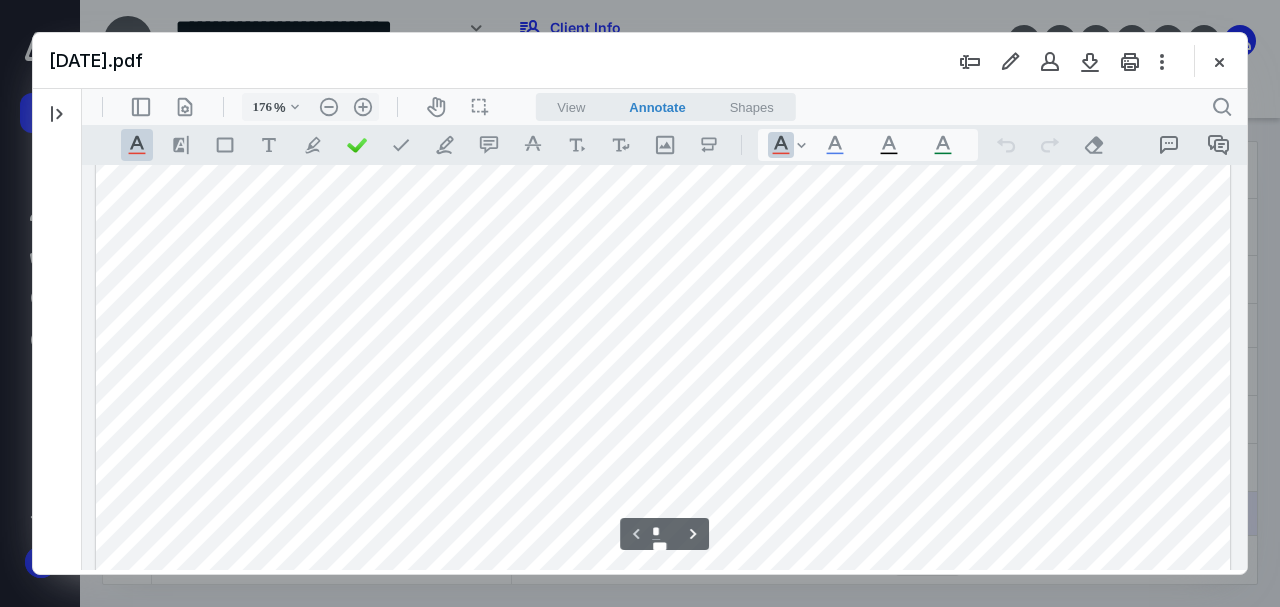 scroll, scrollTop: 0, scrollLeft: 0, axis: both 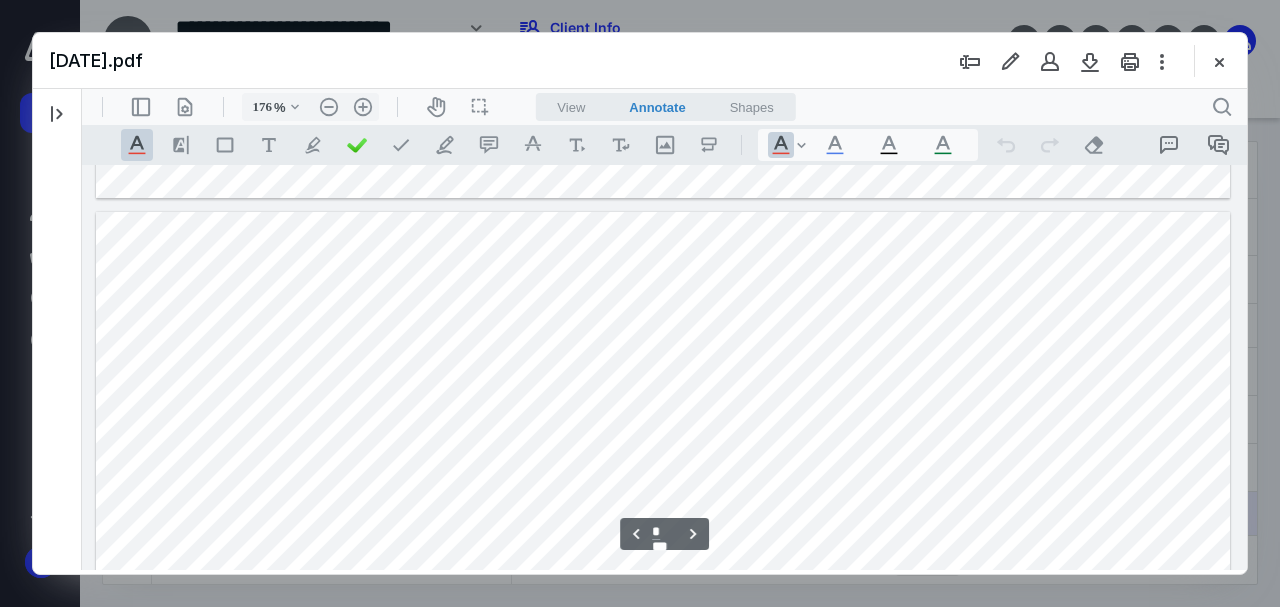 type on "*" 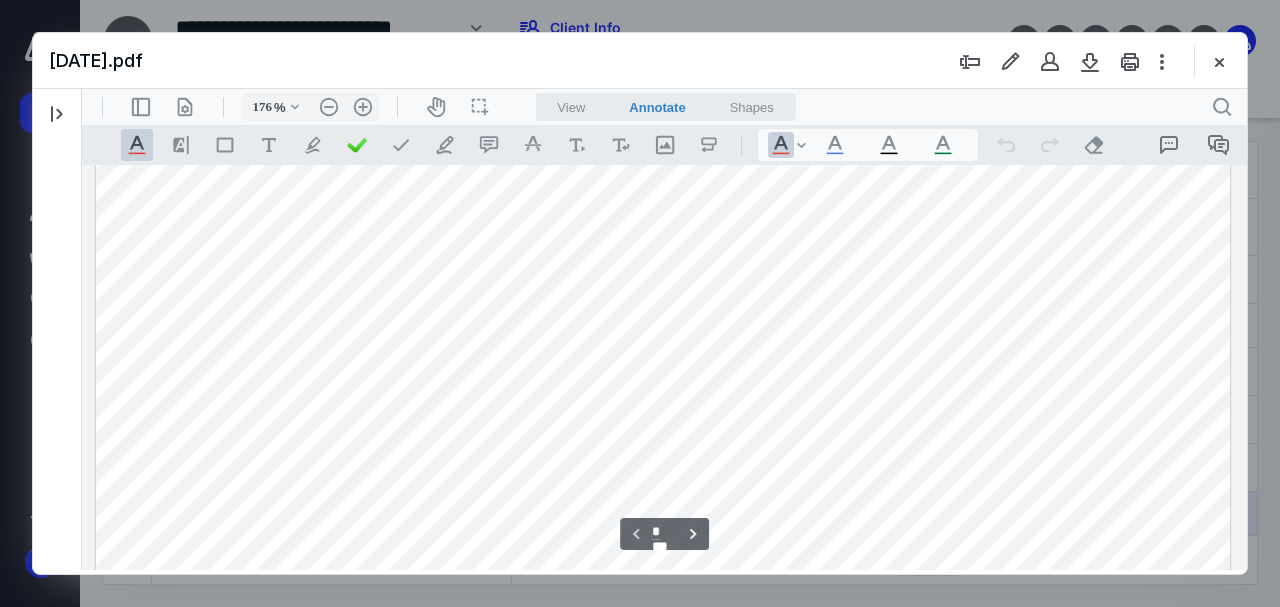 scroll, scrollTop: 200, scrollLeft: 0, axis: vertical 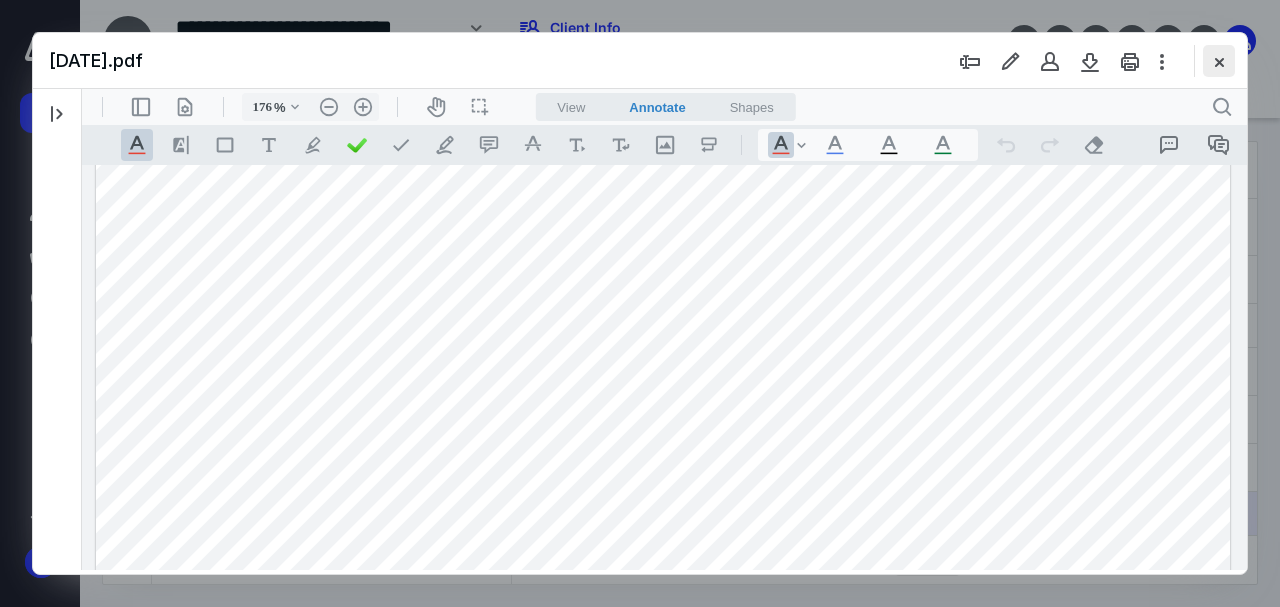 click at bounding box center (1219, 61) 